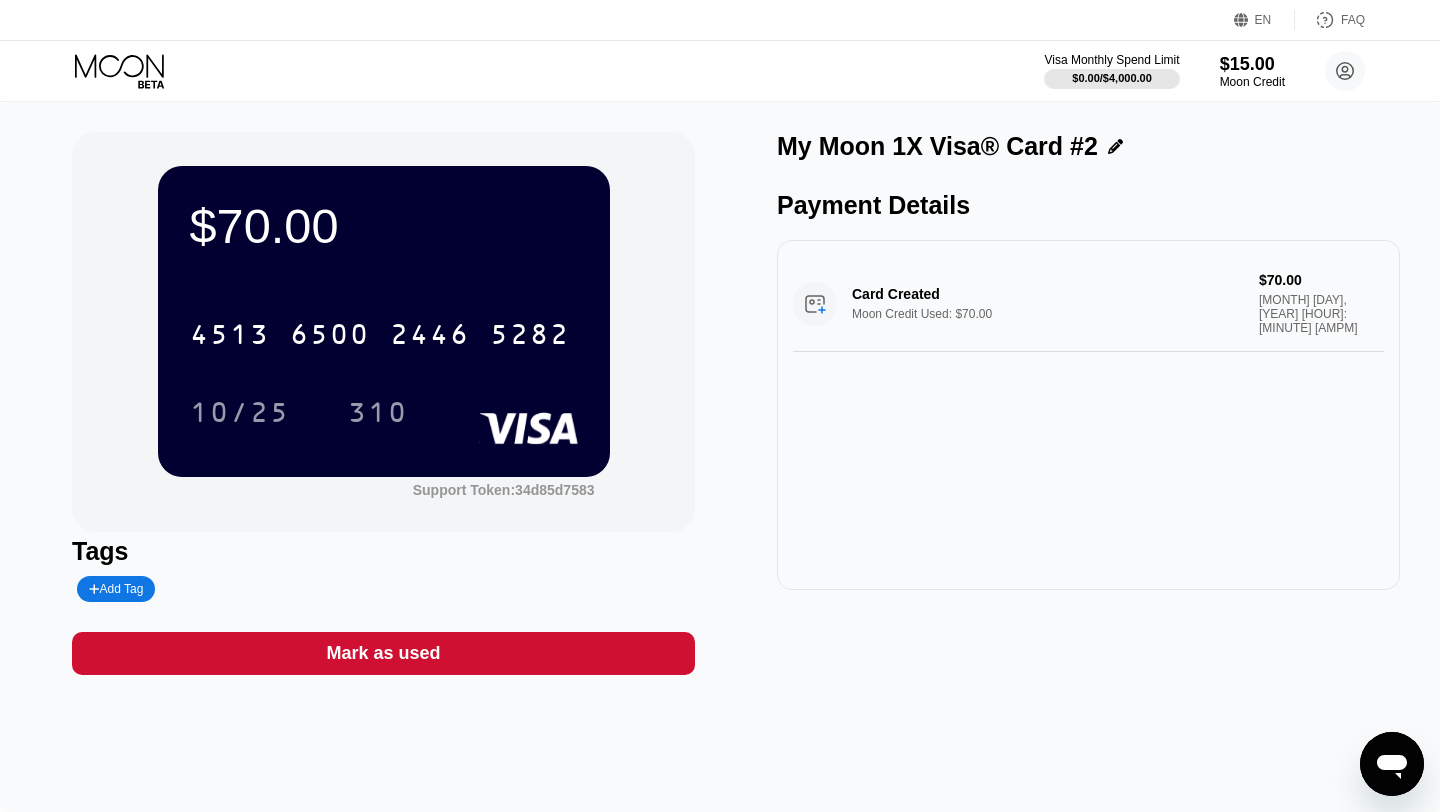 scroll, scrollTop: 0, scrollLeft: 0, axis: both 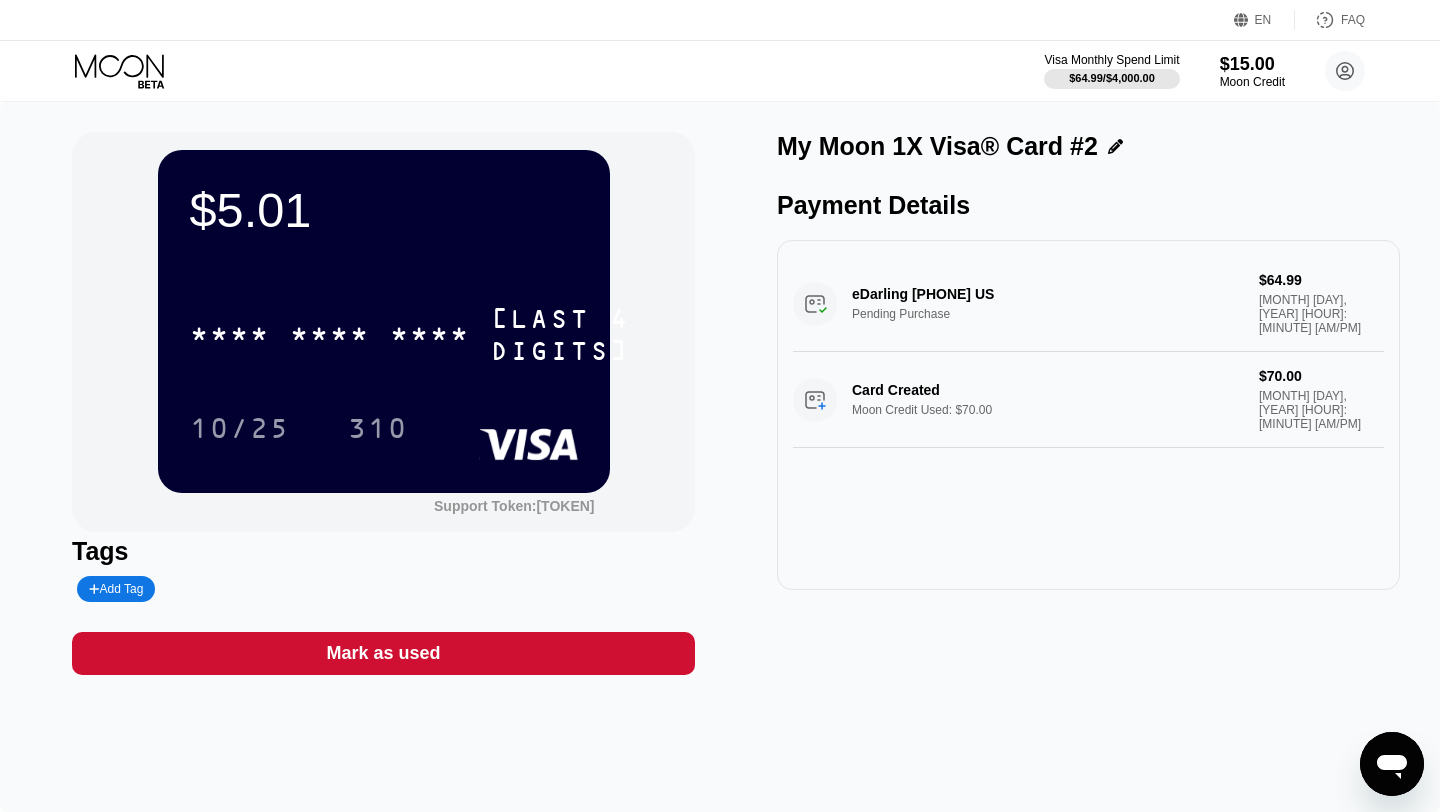 drag, startPoint x: 755, startPoint y: 126, endPoint x: 793, endPoint y: 150, distance: 44.94441 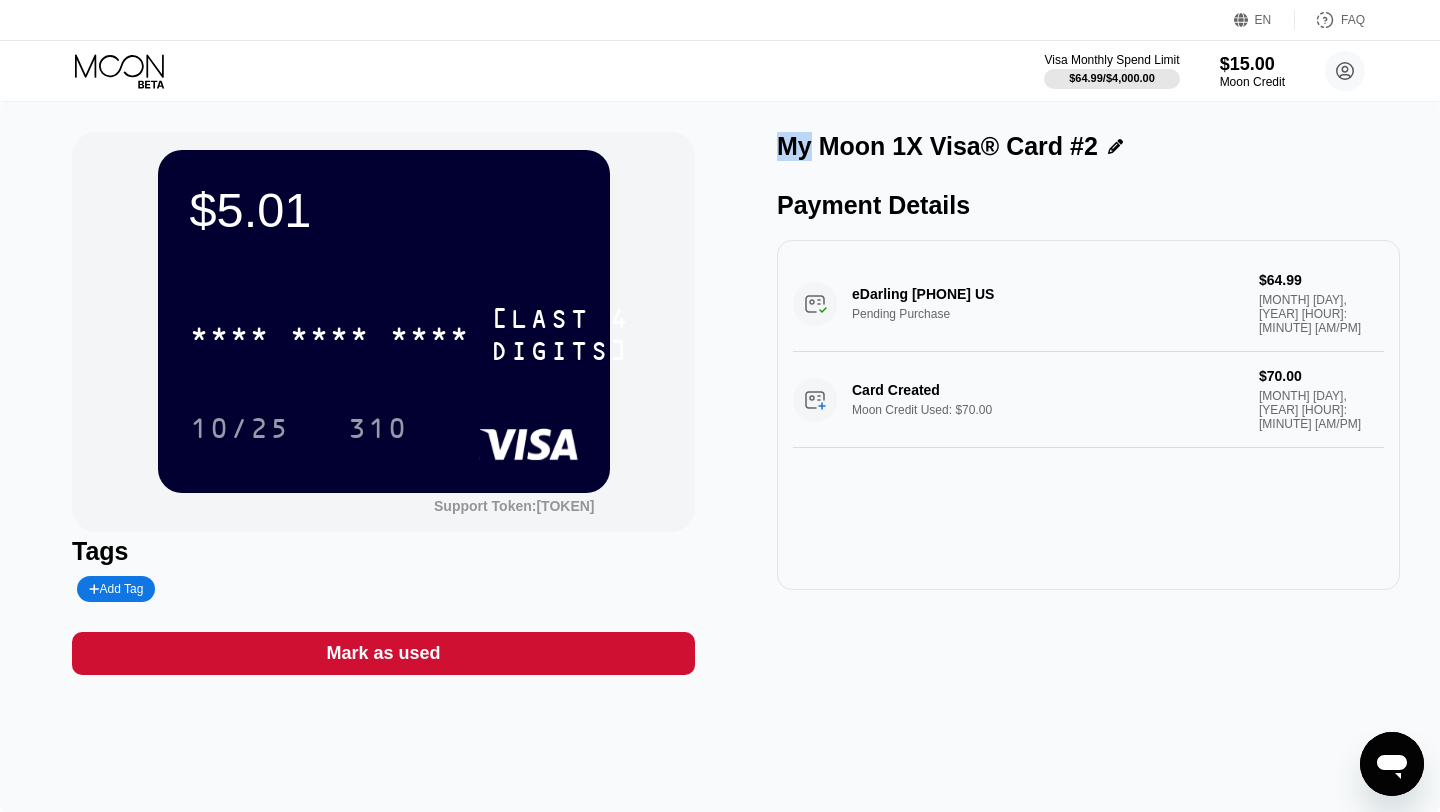click on "My Moon 1X Visa® Card #2" at bounding box center [937, 146] 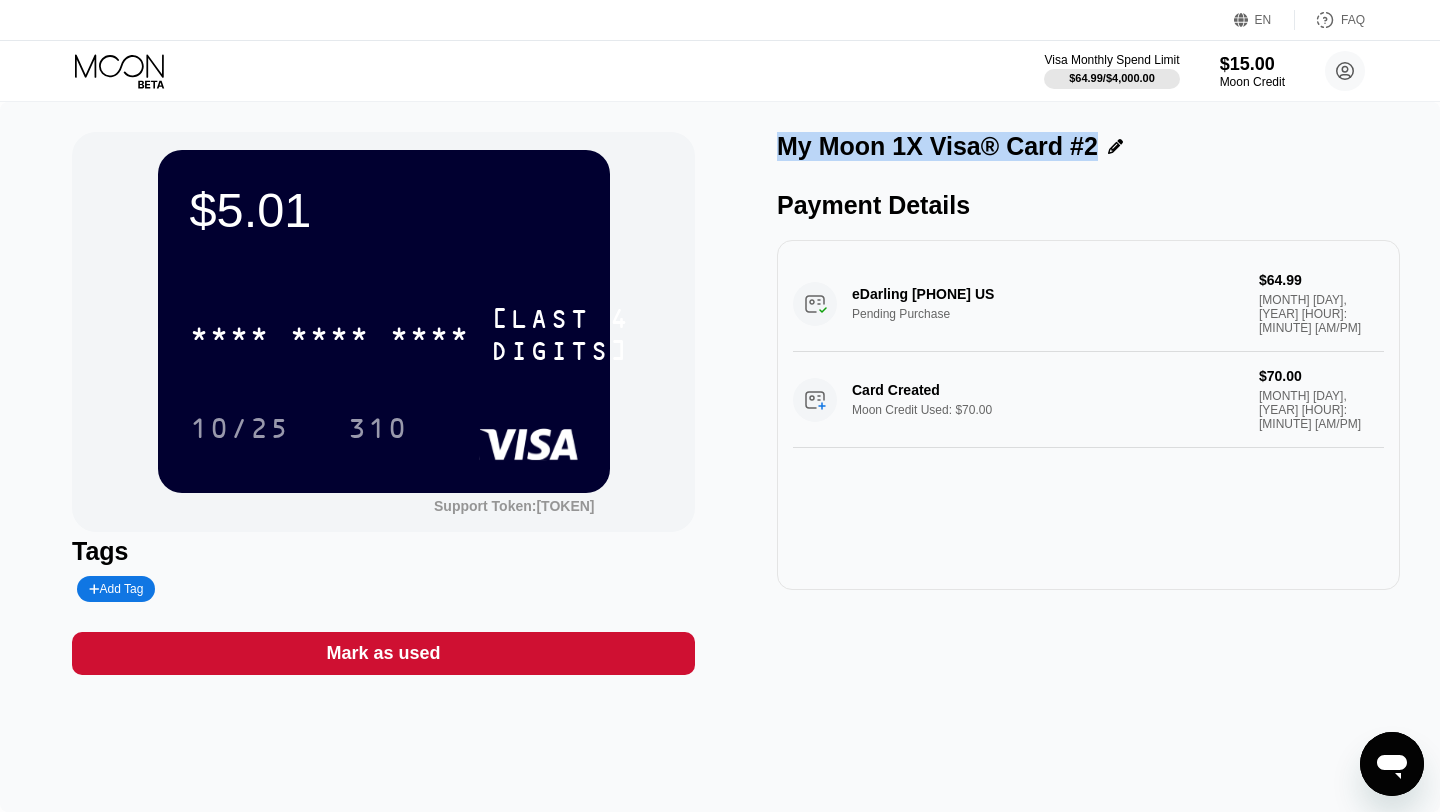 click on "My Moon 1X Visa® Card #2" at bounding box center (937, 146) 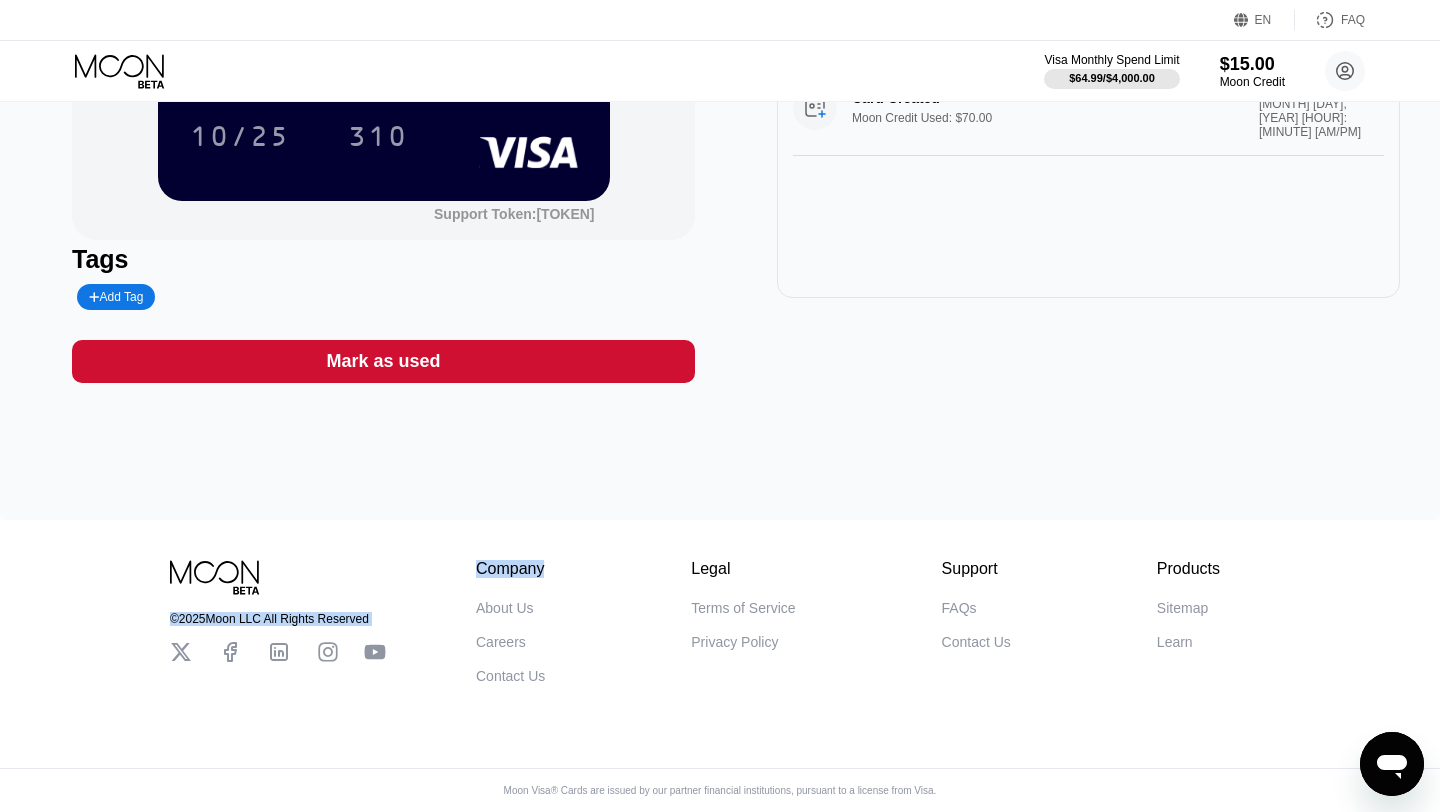 scroll, scrollTop: 0, scrollLeft: 0, axis: both 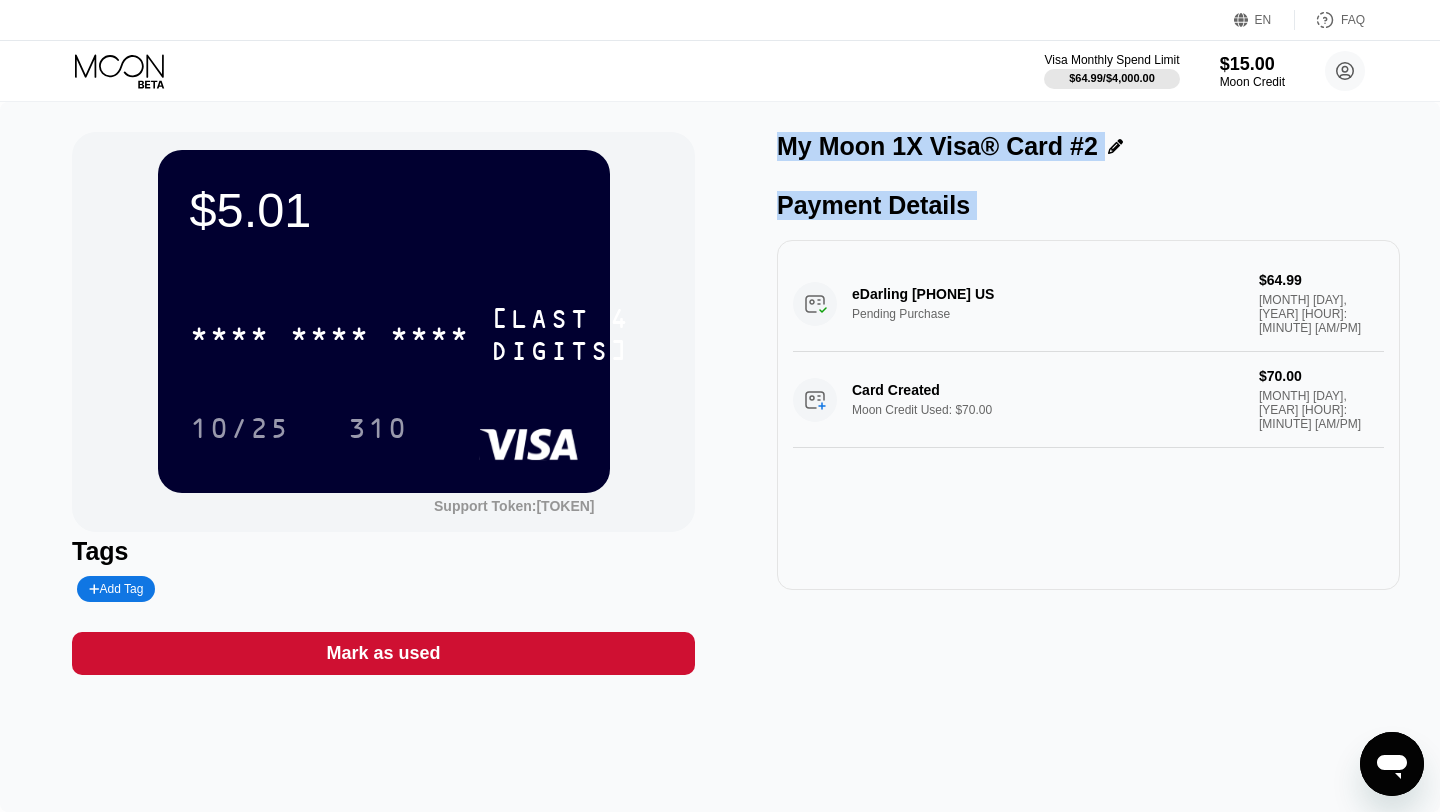 click on "My Moon 1X Visa® Card #2" at bounding box center [937, 146] 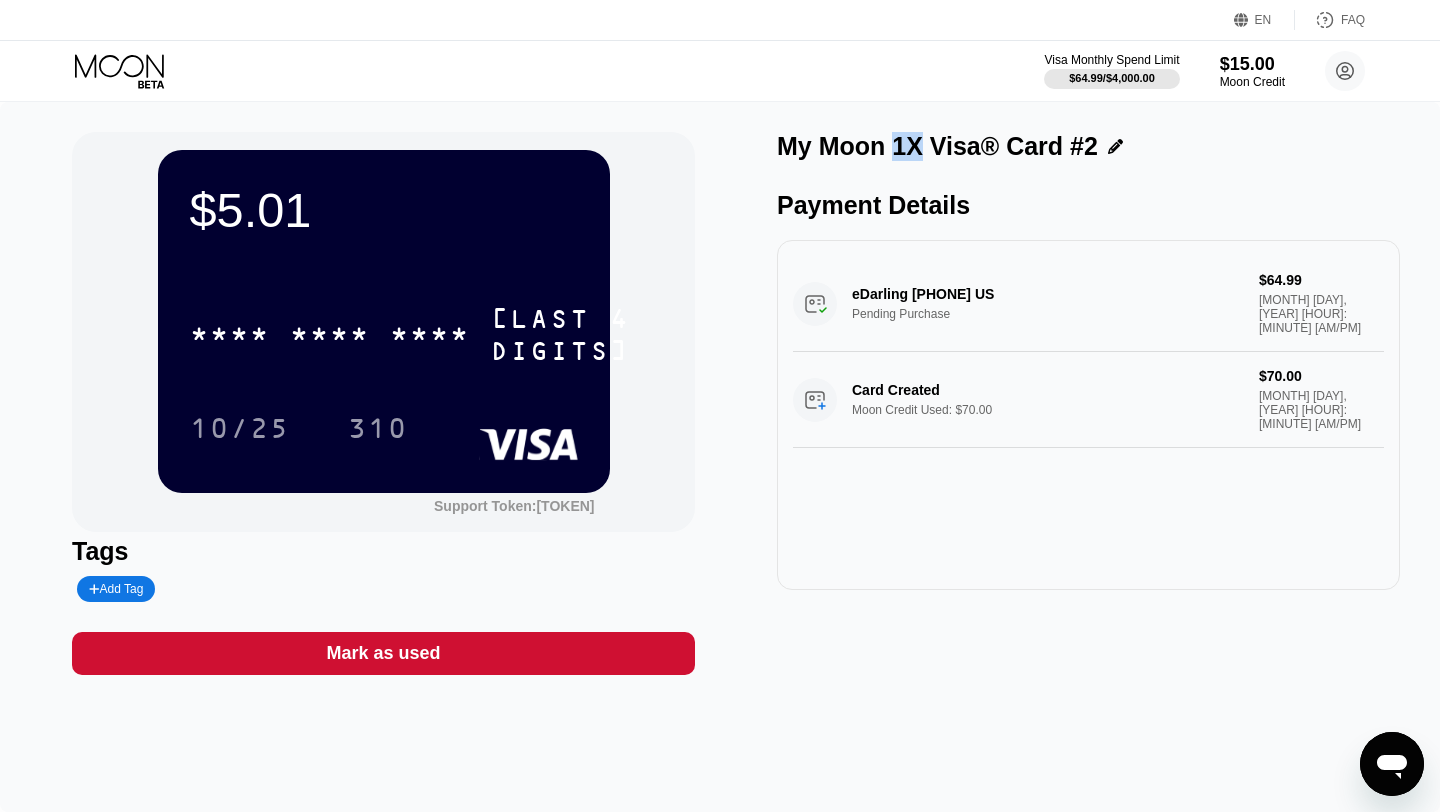 click on "My Moon 1X Visa® Card #2" at bounding box center [937, 146] 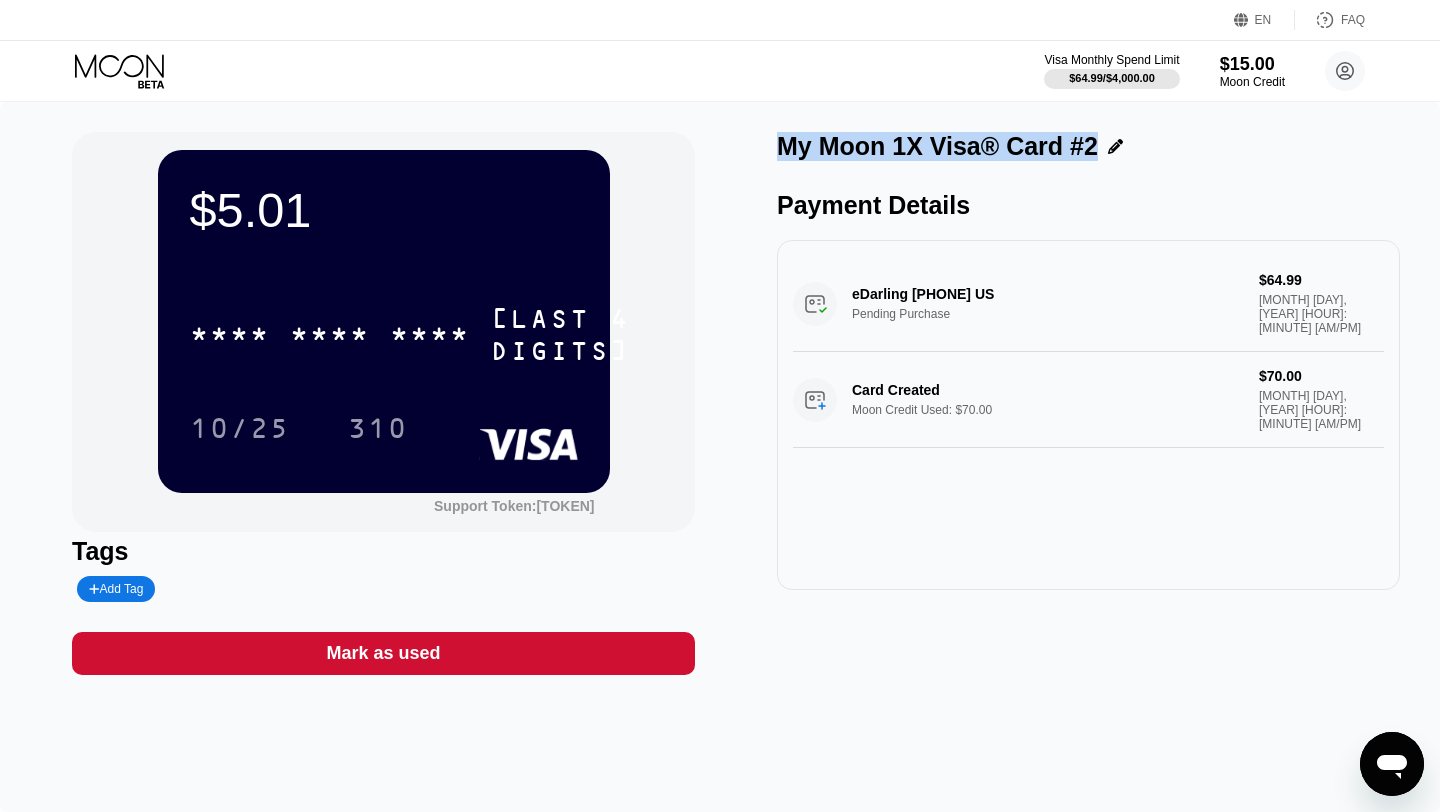 click on "My Moon 1X Visa® Card #2" at bounding box center [937, 146] 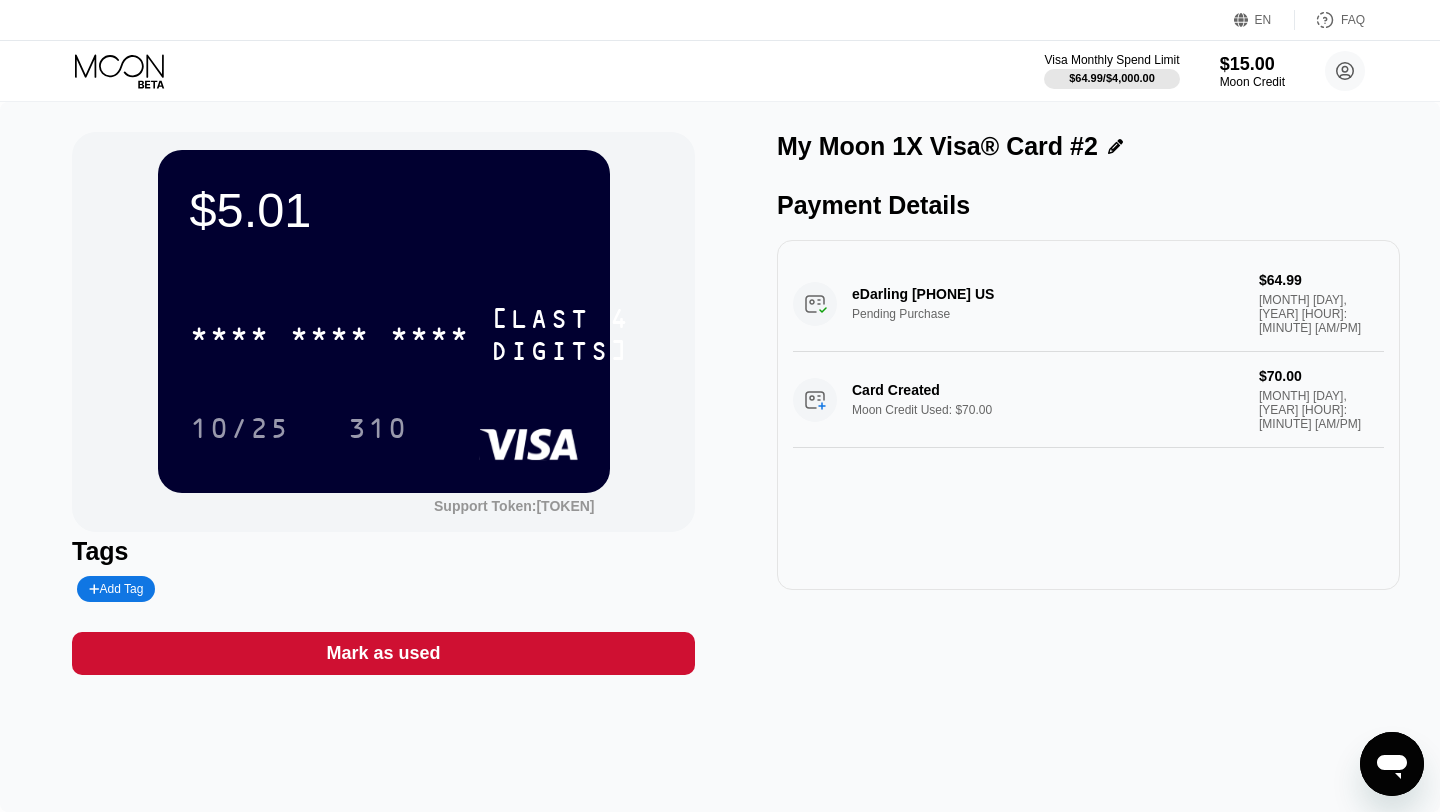 click on "My Moon 1X Visa® Card #2" at bounding box center [937, 146] 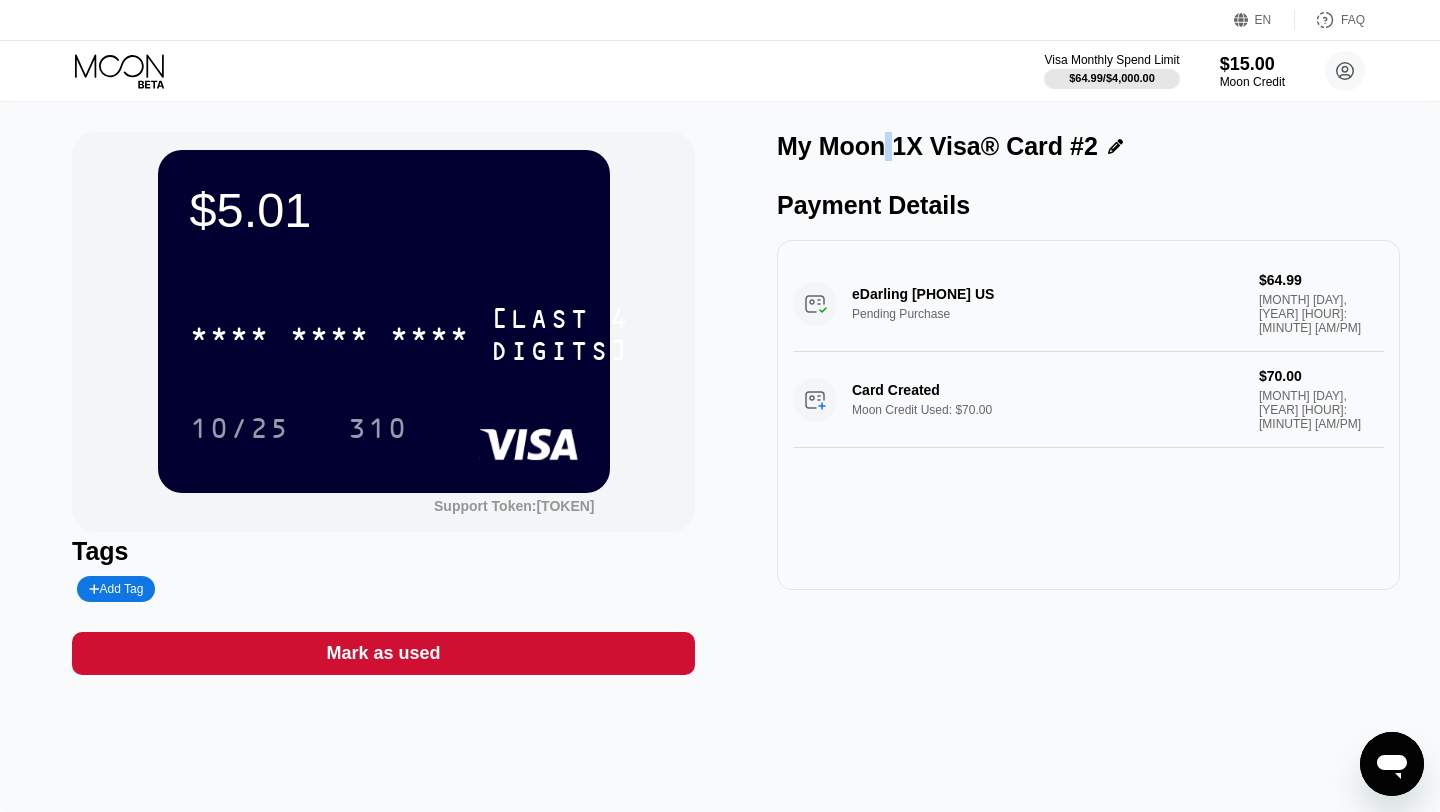 click on "My Moon 1X Visa® Card #2" at bounding box center (937, 146) 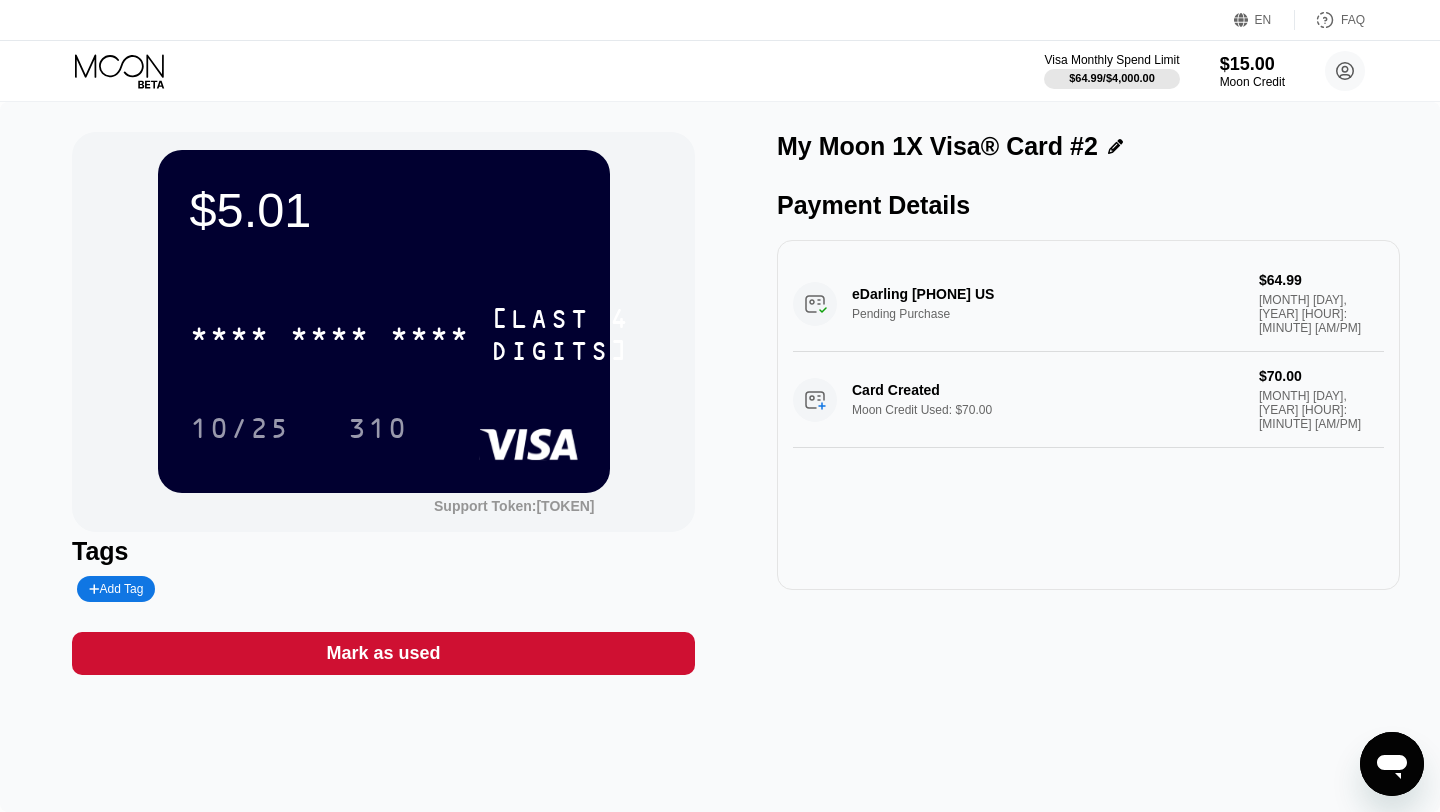 click on "My Moon 1X Visa® Card #2" at bounding box center [937, 146] 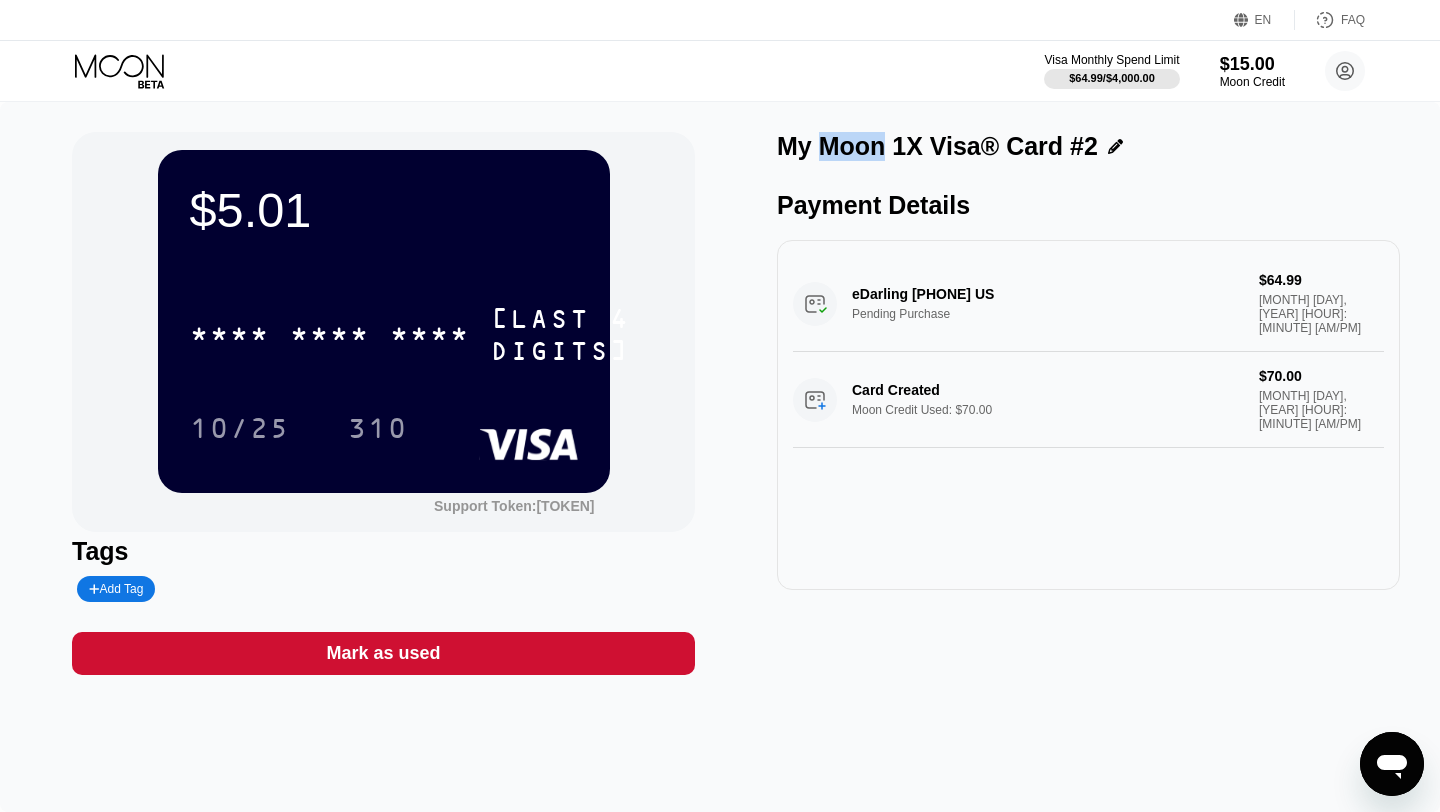 click on "My Moon 1X Visa® Card #2" at bounding box center [937, 146] 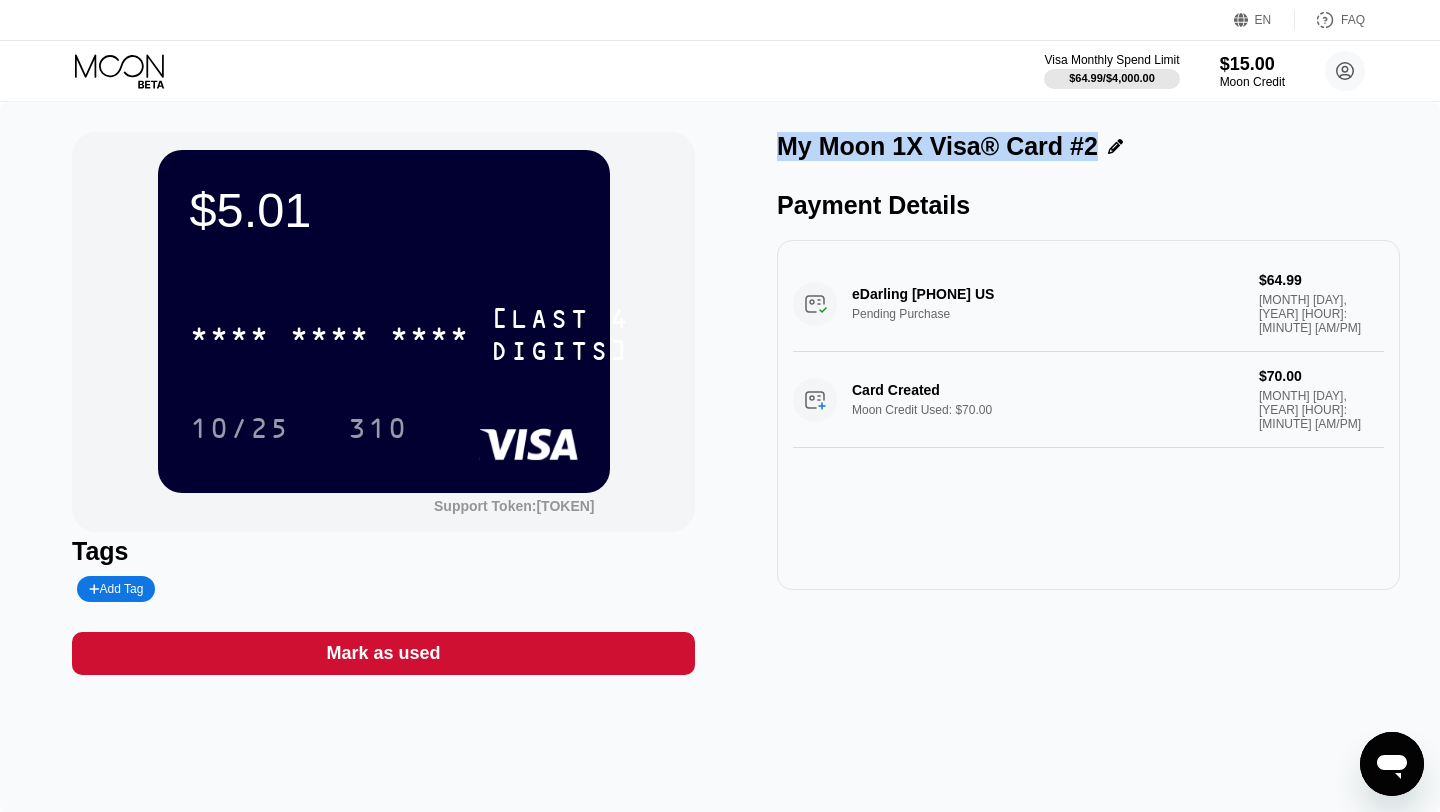 click on "My Moon 1X Visa® Card #2" at bounding box center (937, 146) 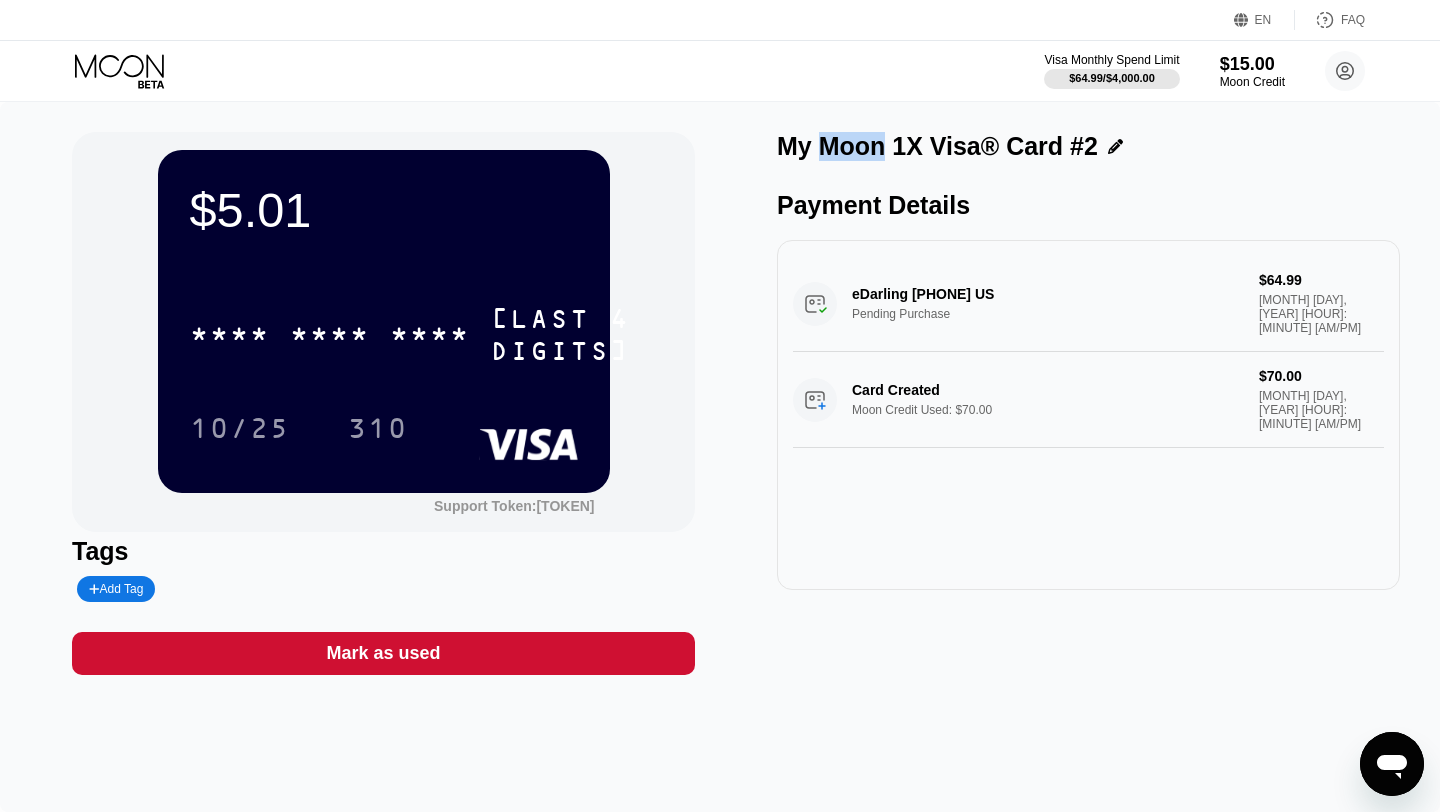 click on "My Moon 1X Visa® Card #2" at bounding box center [937, 146] 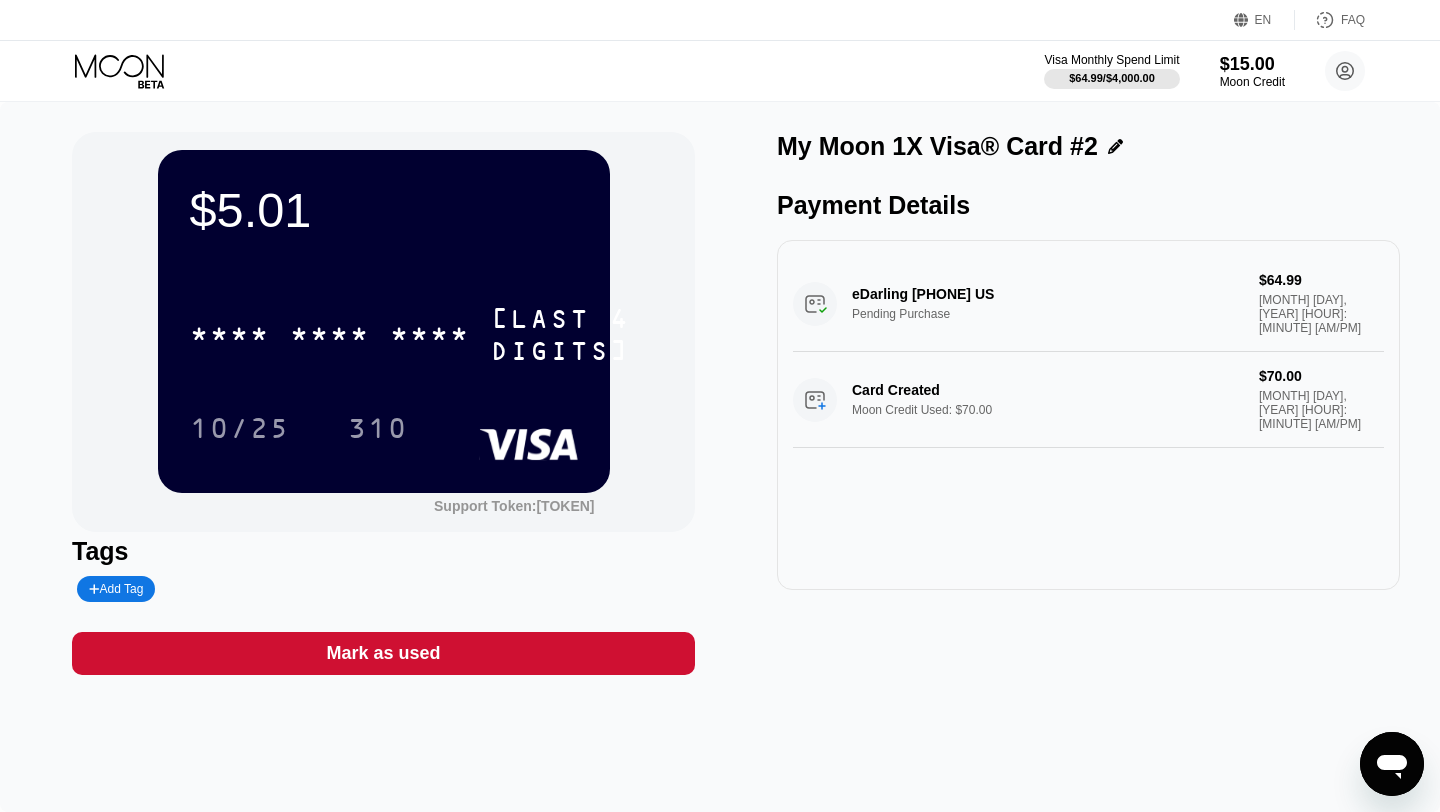 click on "My Moon 1X Visa® Card #2" at bounding box center (937, 146) 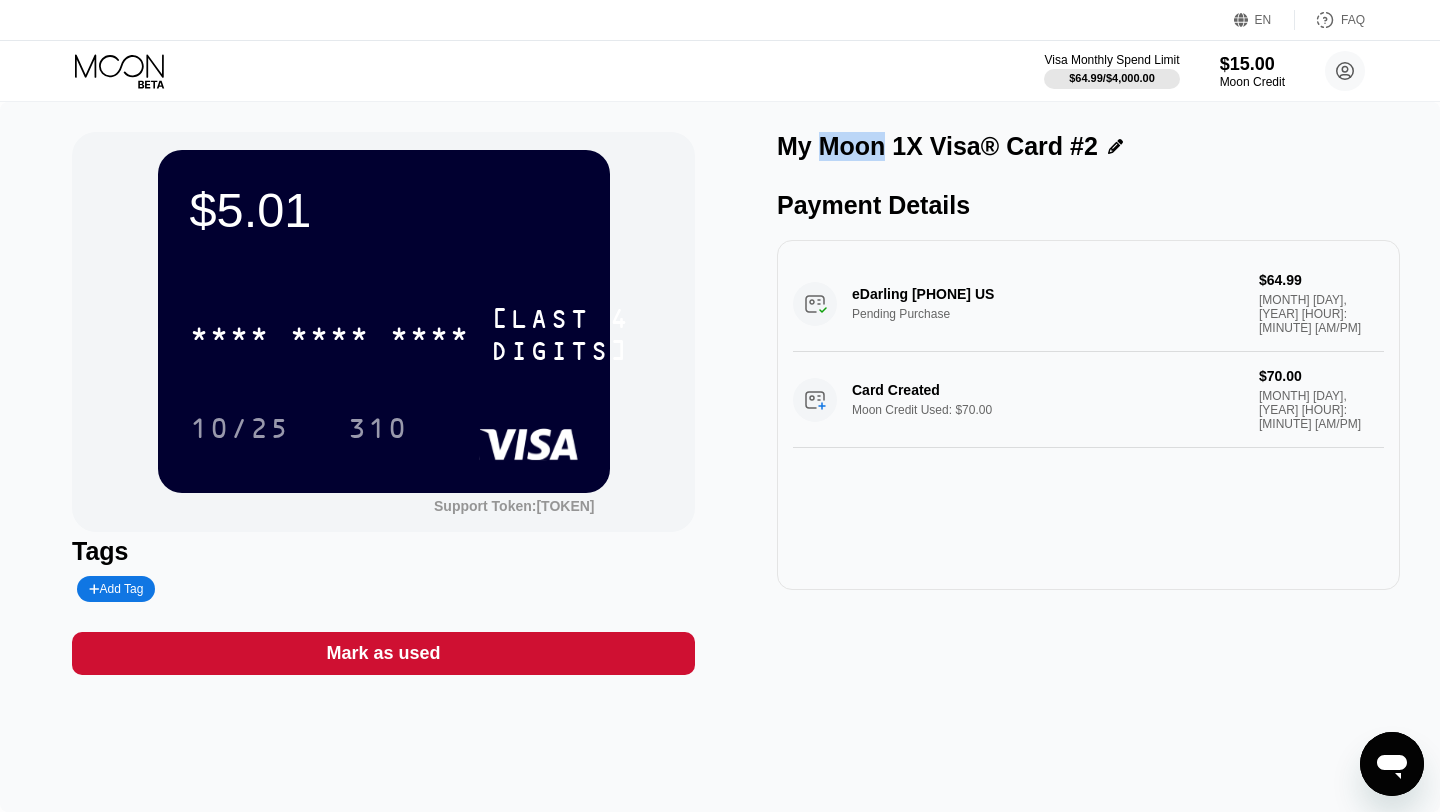 click on "My Moon 1X Visa® Card #2" at bounding box center (937, 146) 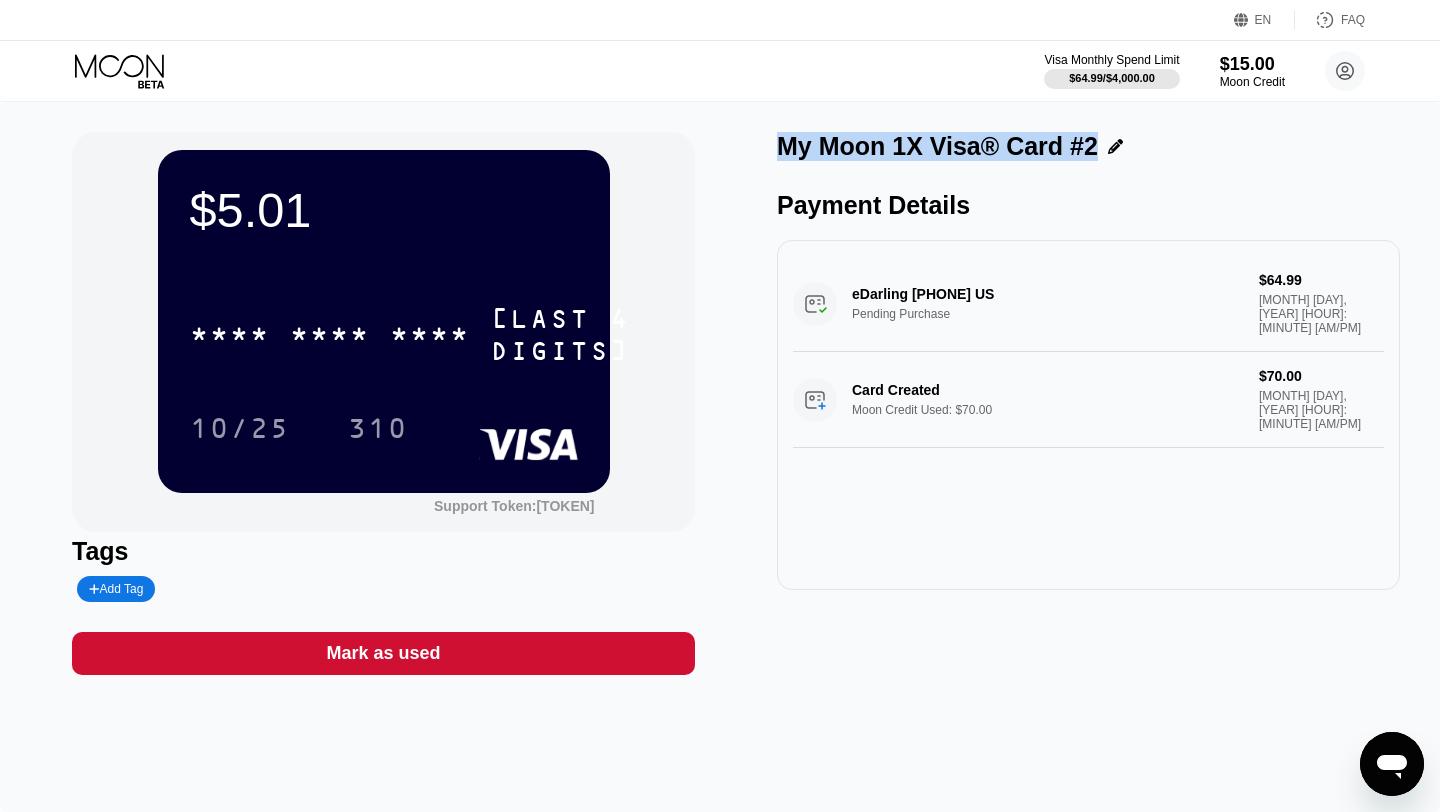 click on "My Moon 1X Visa® Card #2" at bounding box center [937, 146] 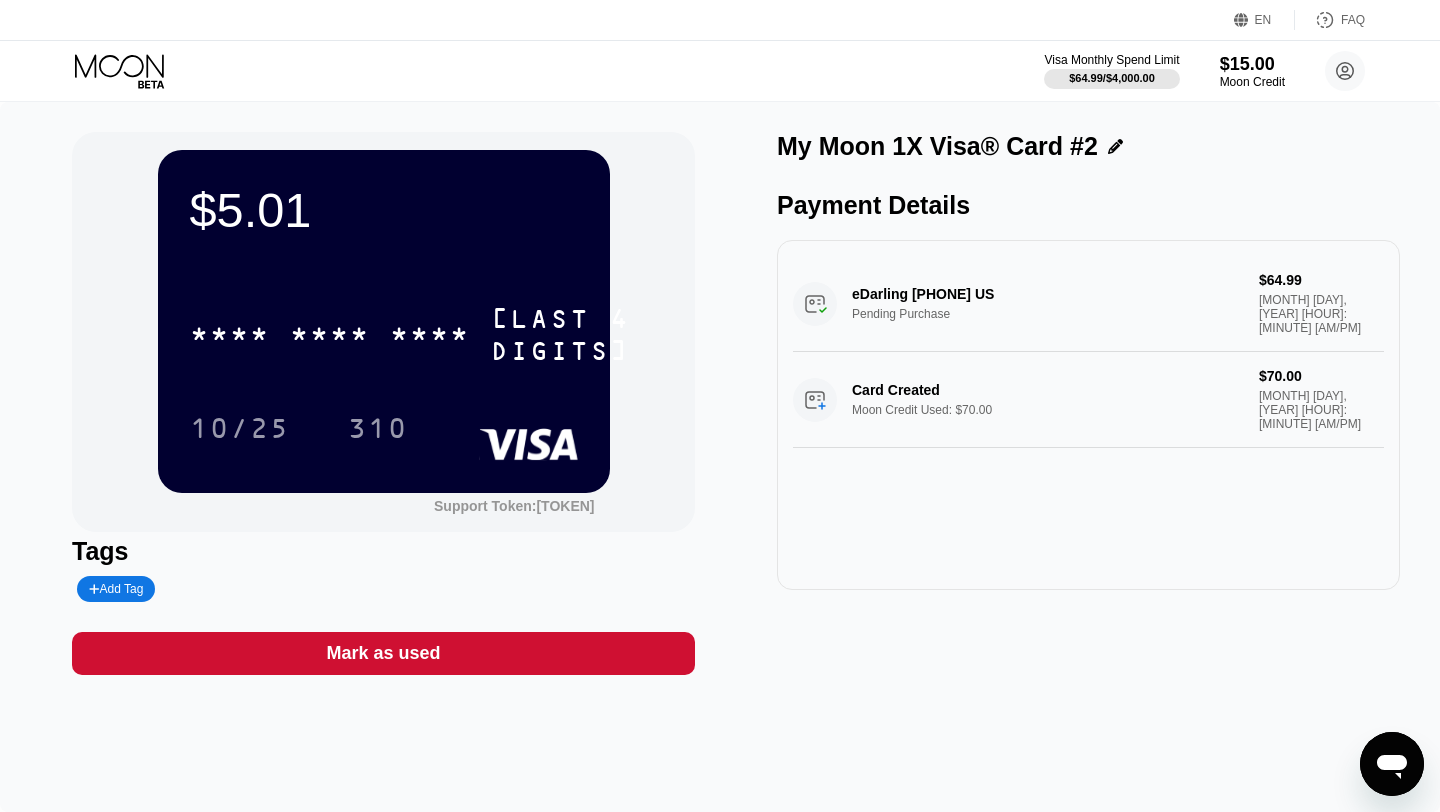 click on "Payment Details" at bounding box center [1088, 205] 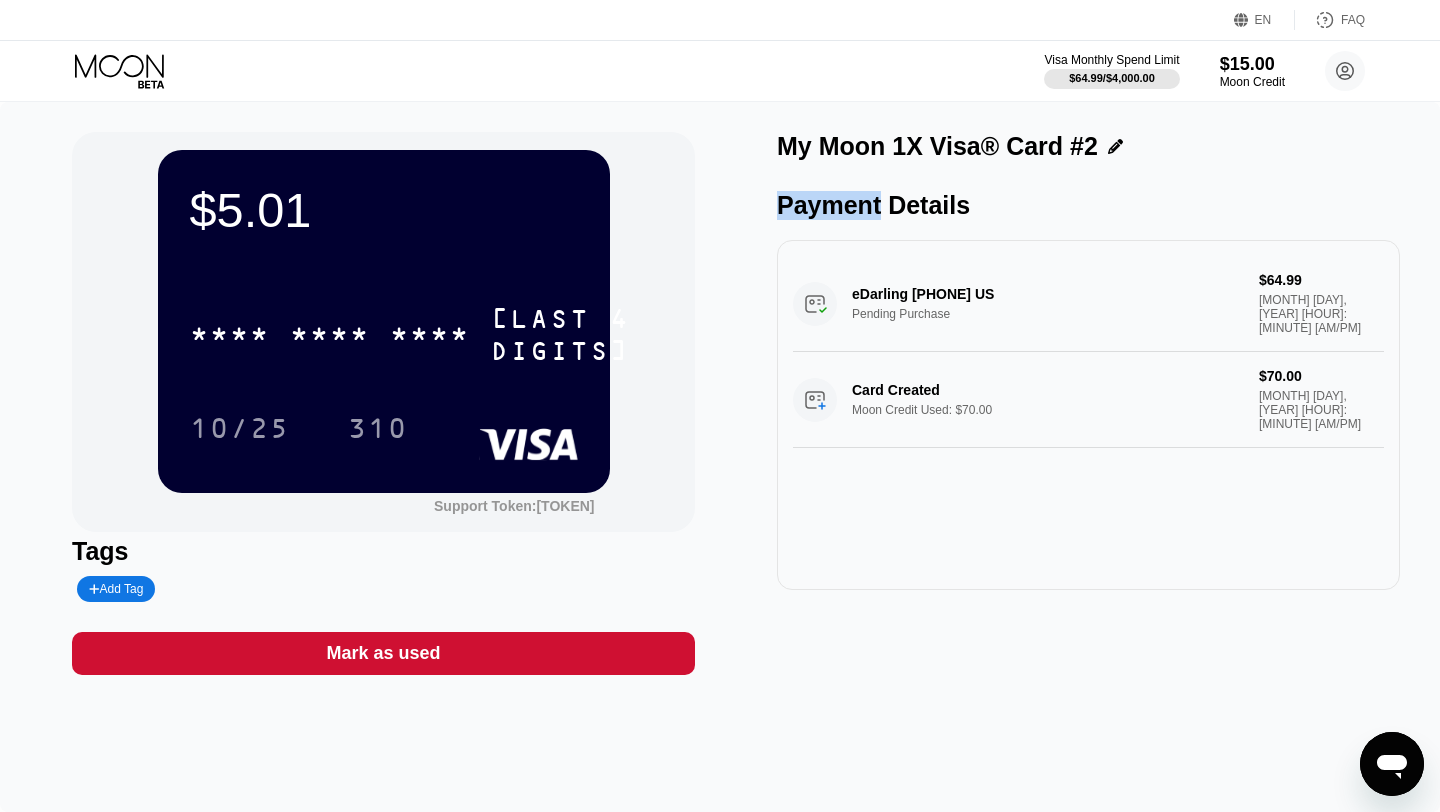 click on "Payment Details" at bounding box center [1088, 205] 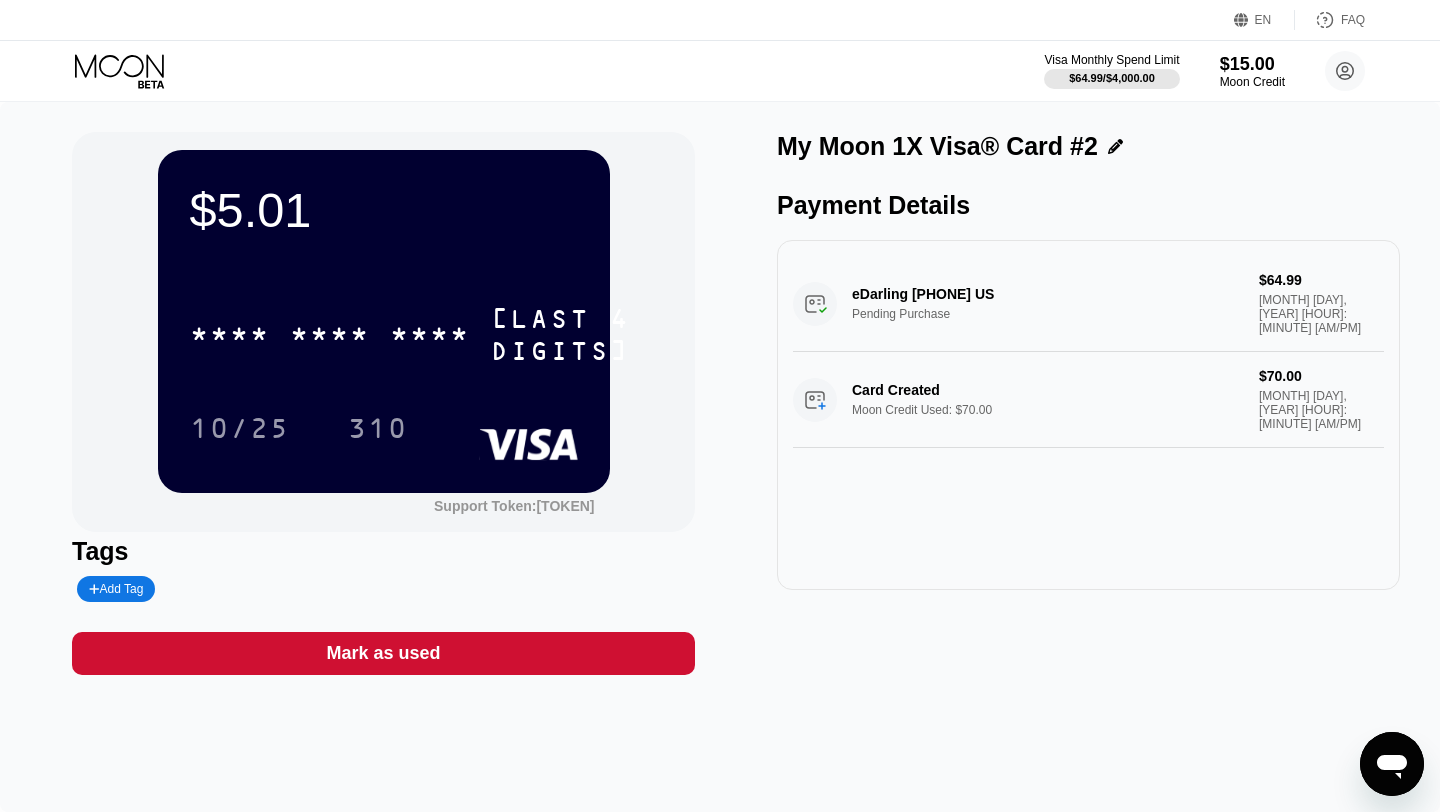 click on "Payment Details" at bounding box center [1088, 205] 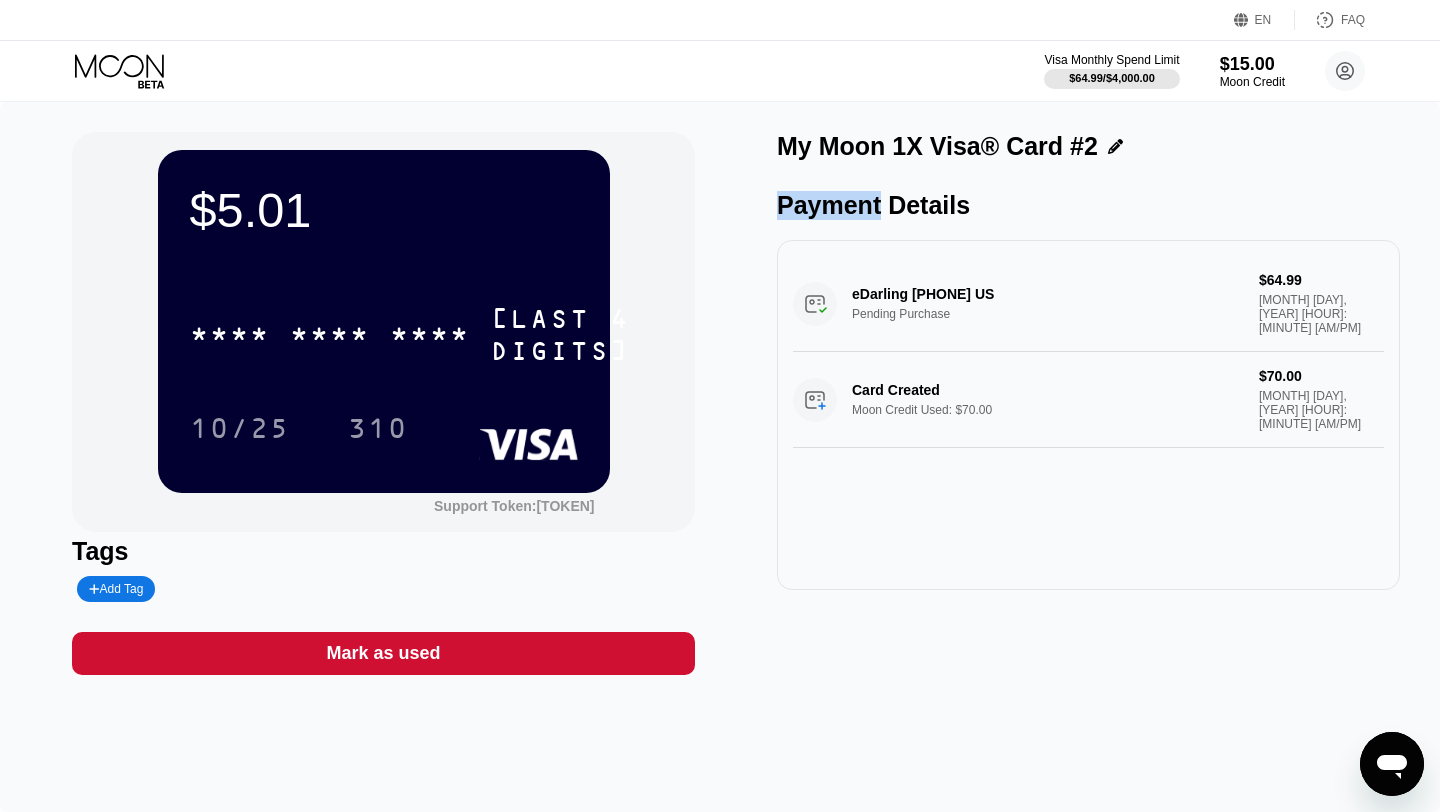 click on "Payment Details" at bounding box center [1088, 205] 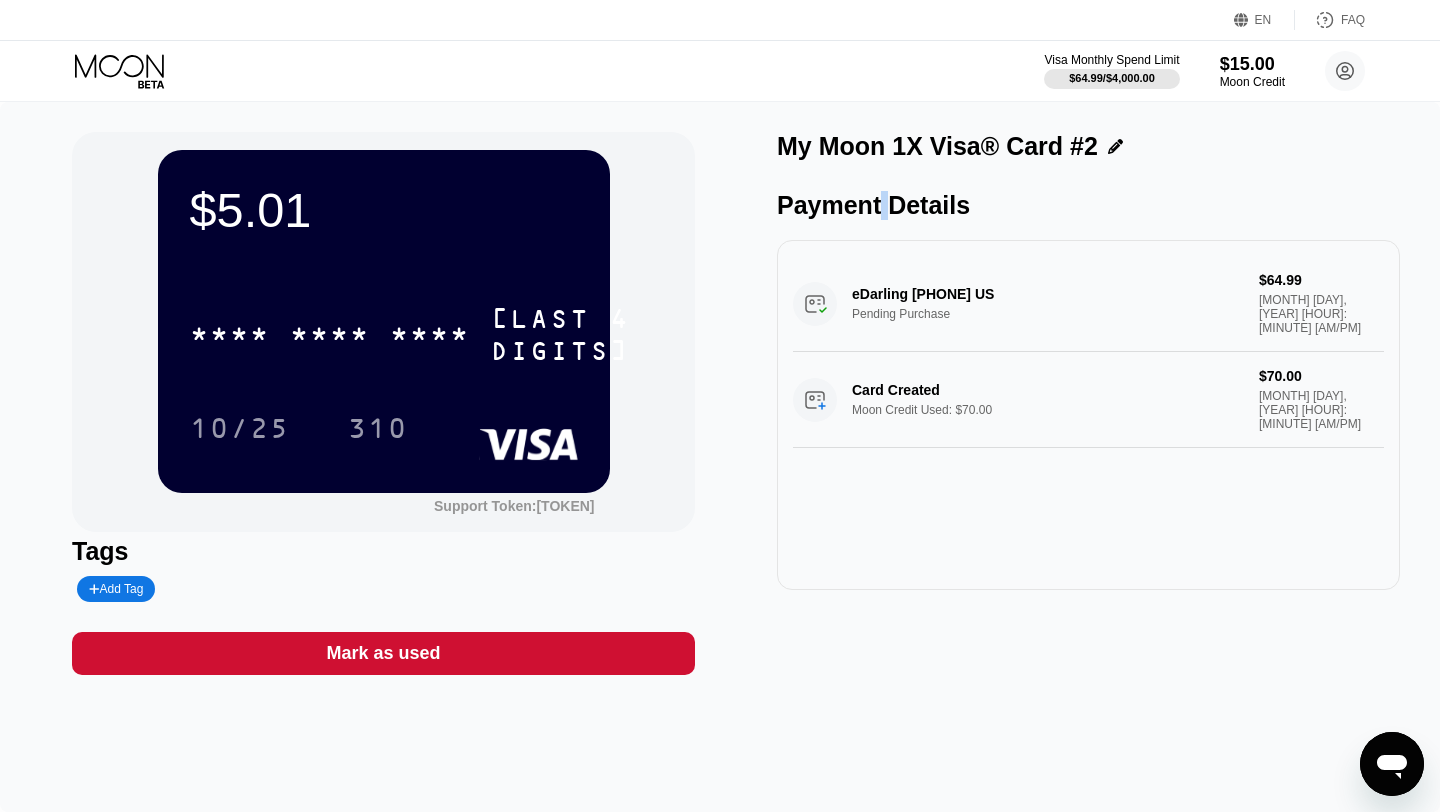 click on "Payment Details" at bounding box center (1088, 205) 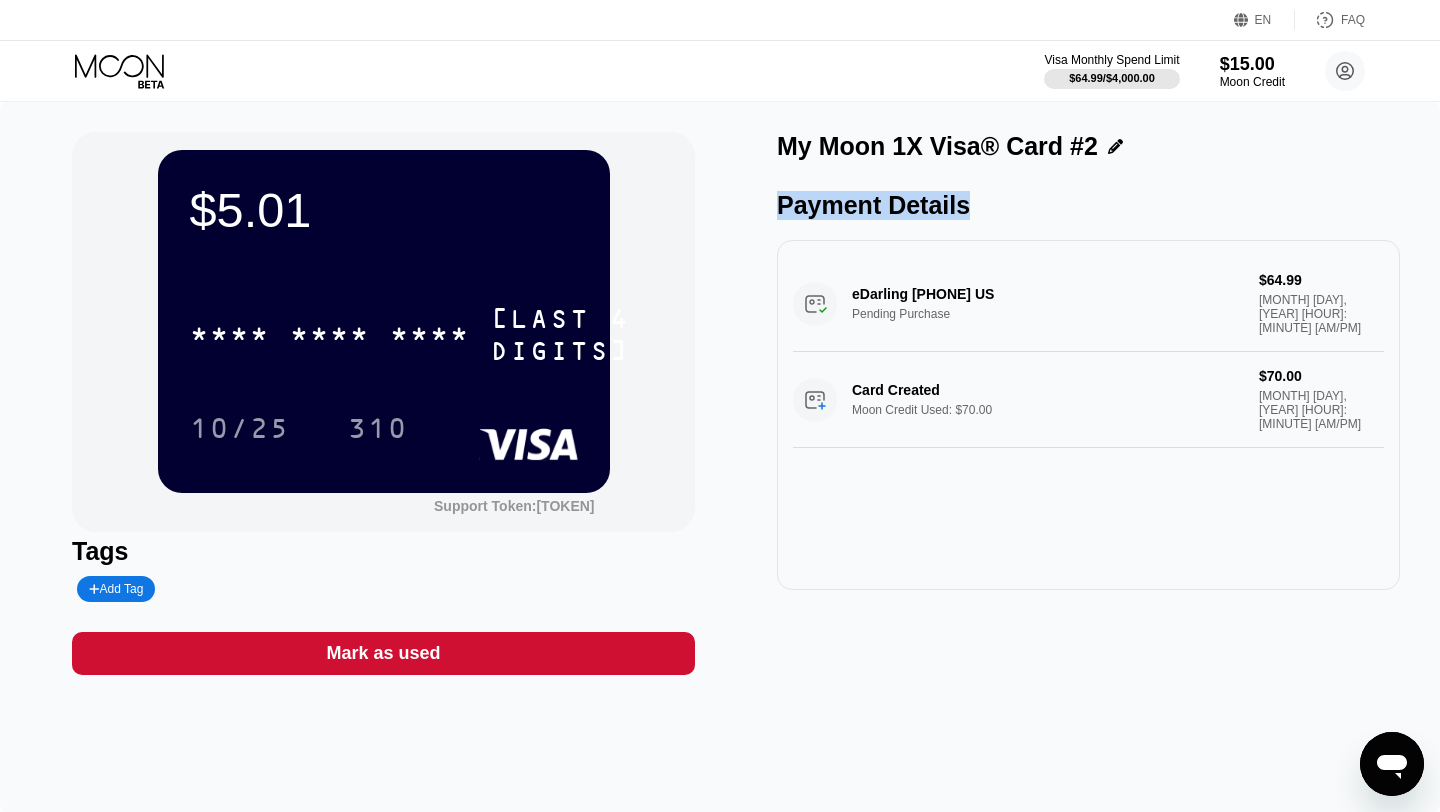 click on "Payment Details" at bounding box center [1088, 205] 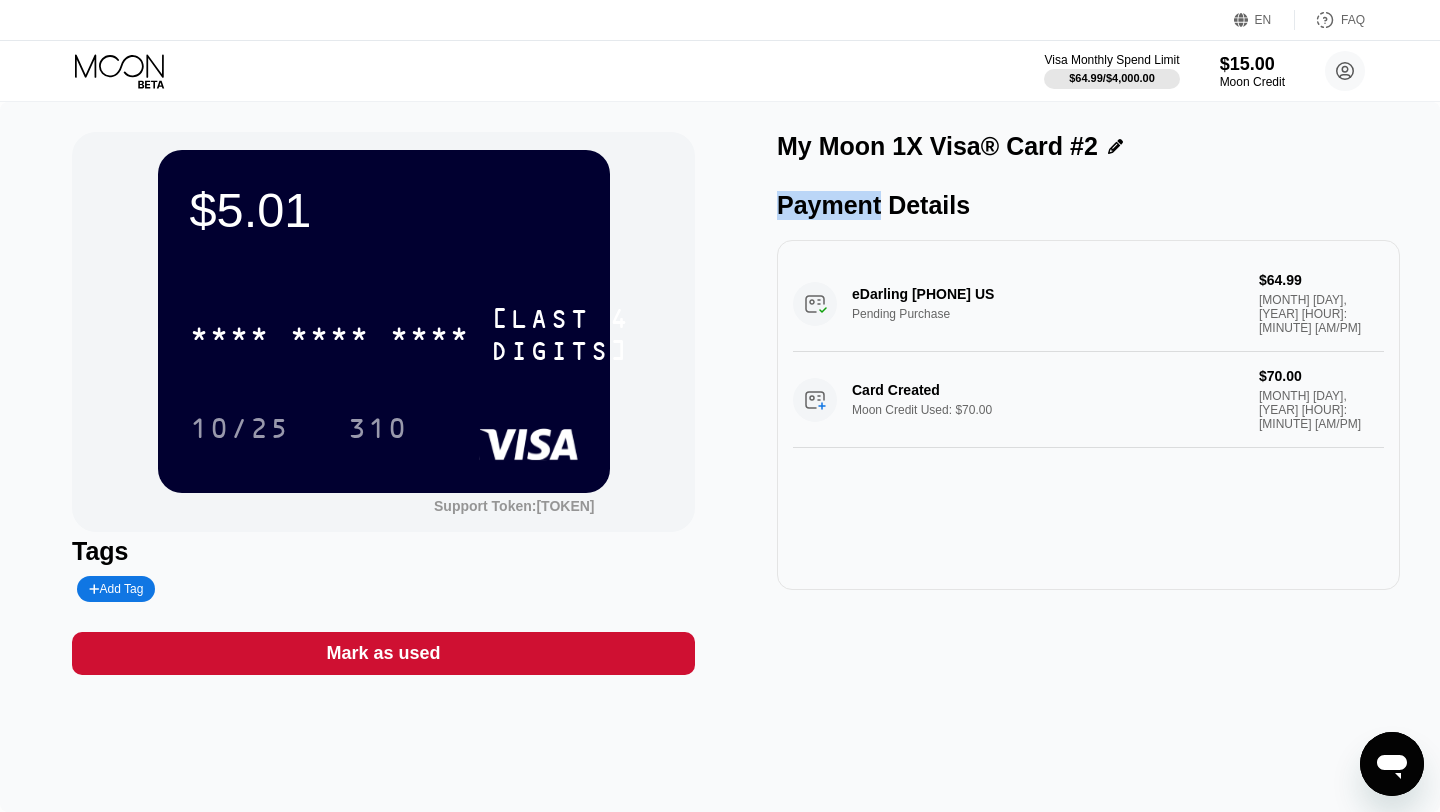 click on "Payment Details" at bounding box center [1088, 205] 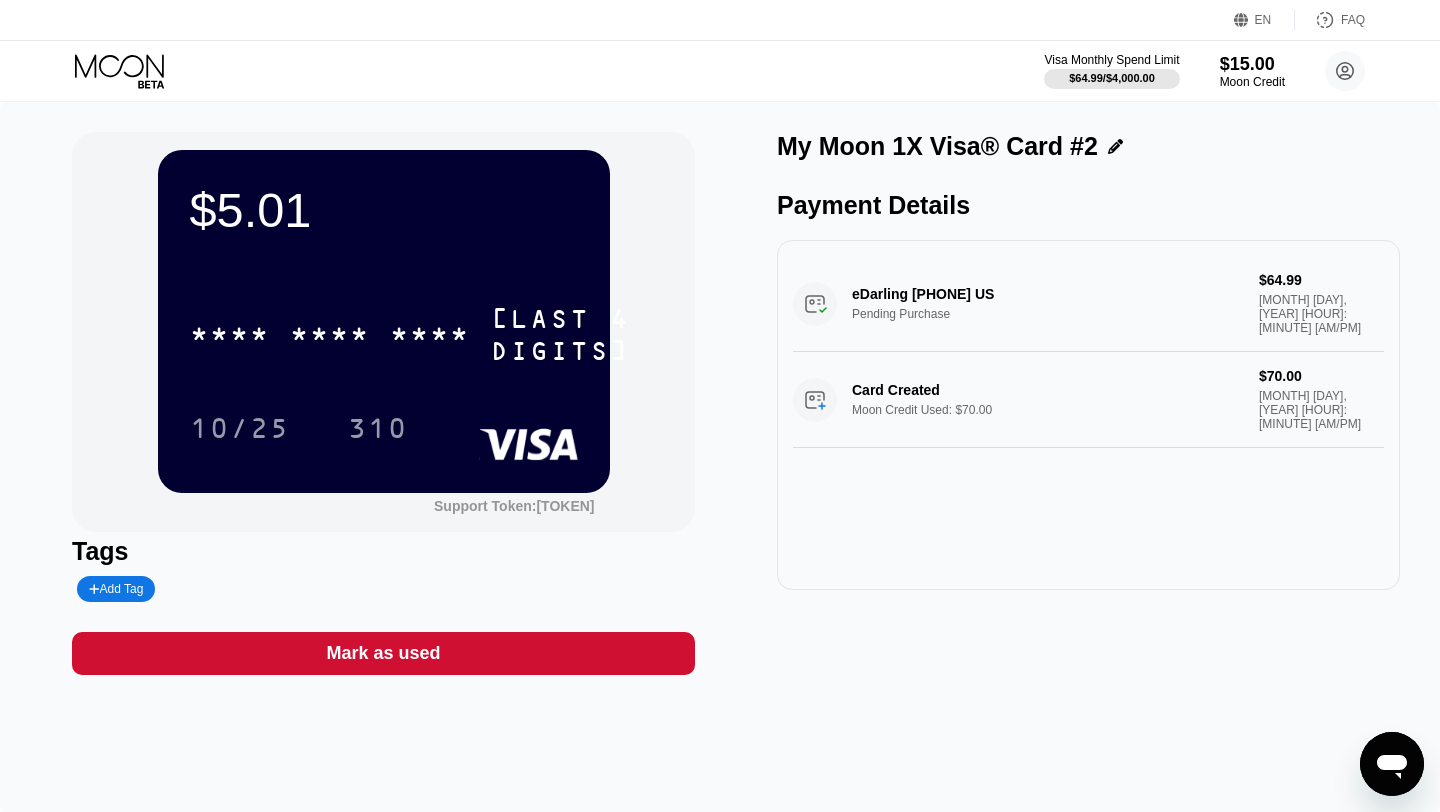 click on "My Moon 1X Visa® Card #2" at bounding box center (937, 146) 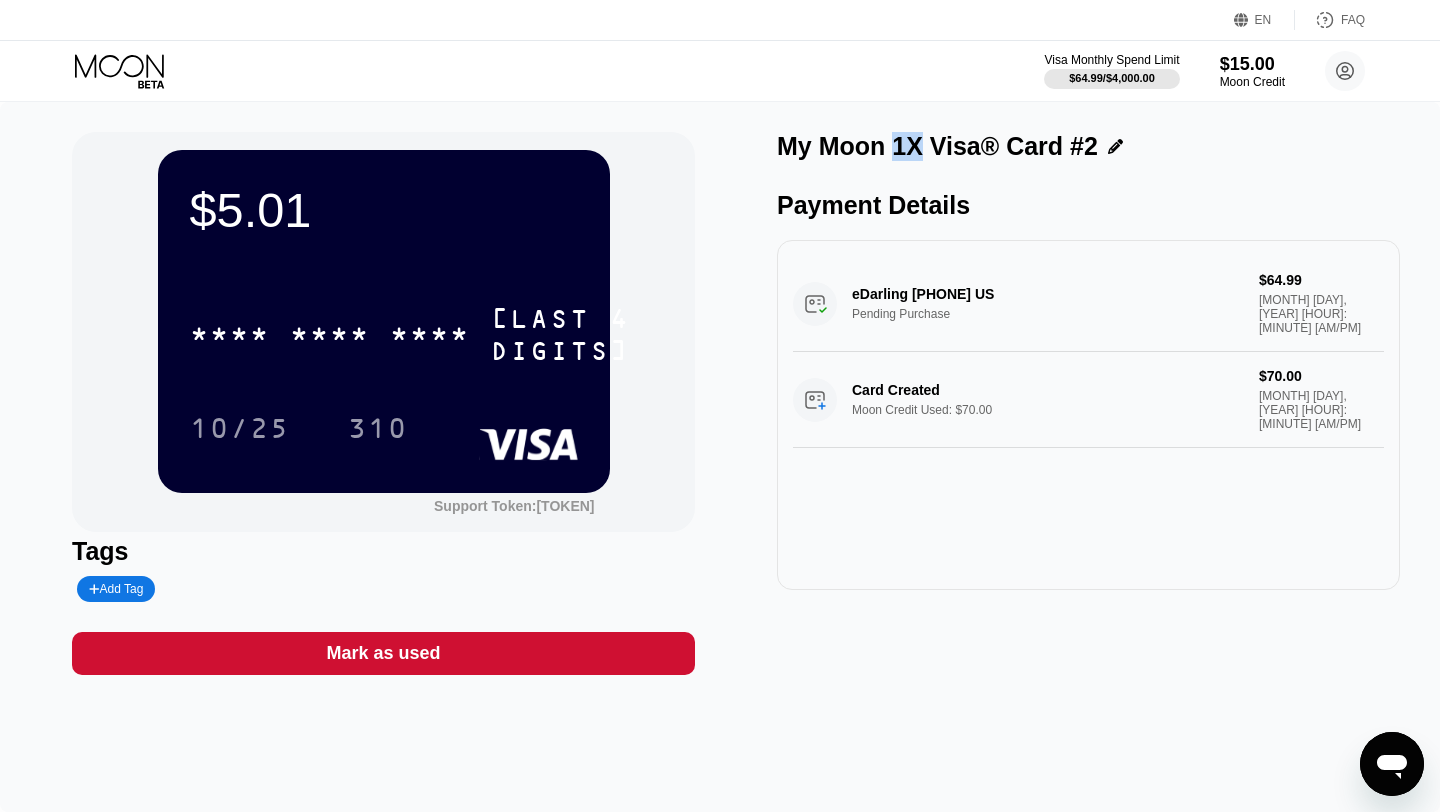 click on "My Moon 1X Visa® Card #2" at bounding box center [937, 146] 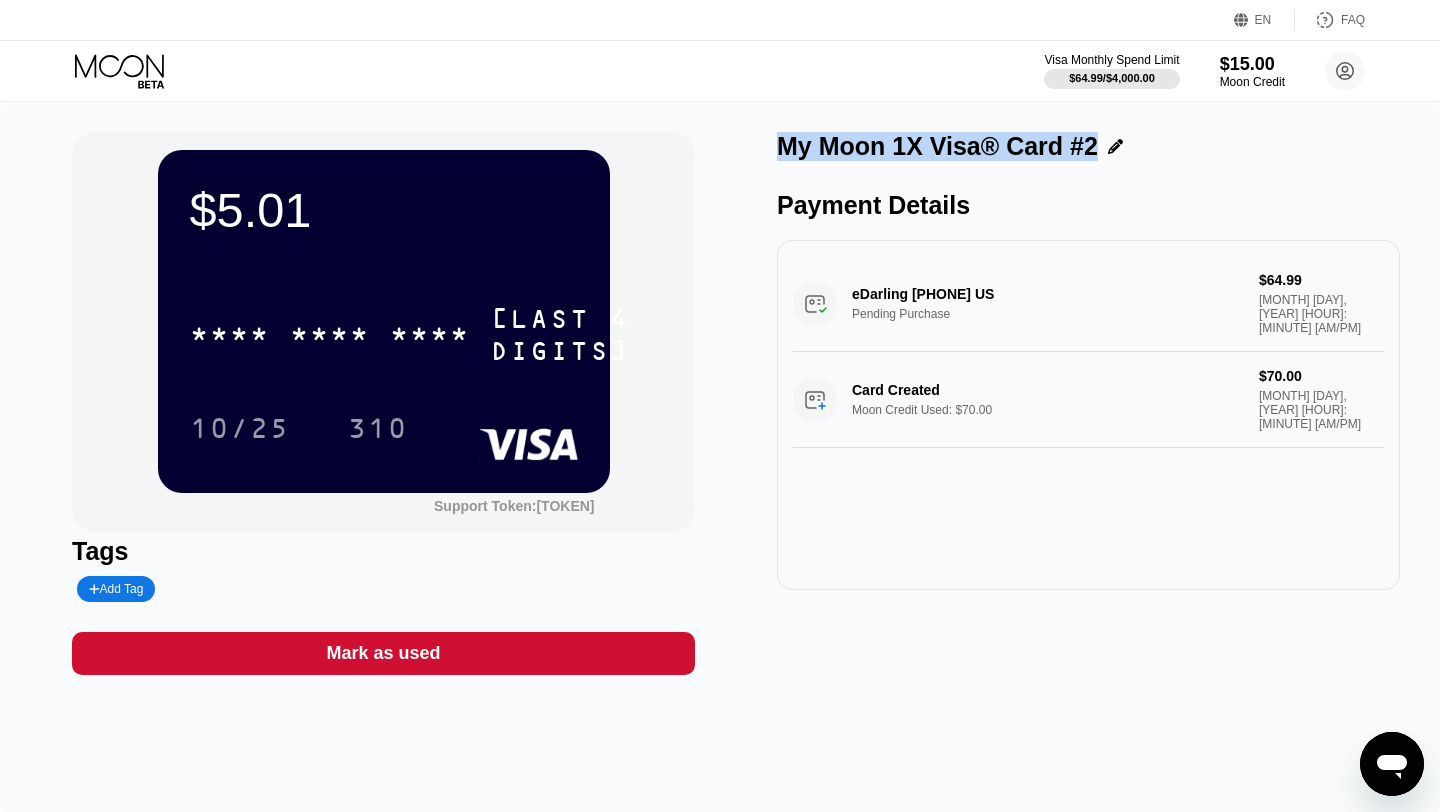 click on "My Moon 1X Visa® Card #2" at bounding box center (937, 146) 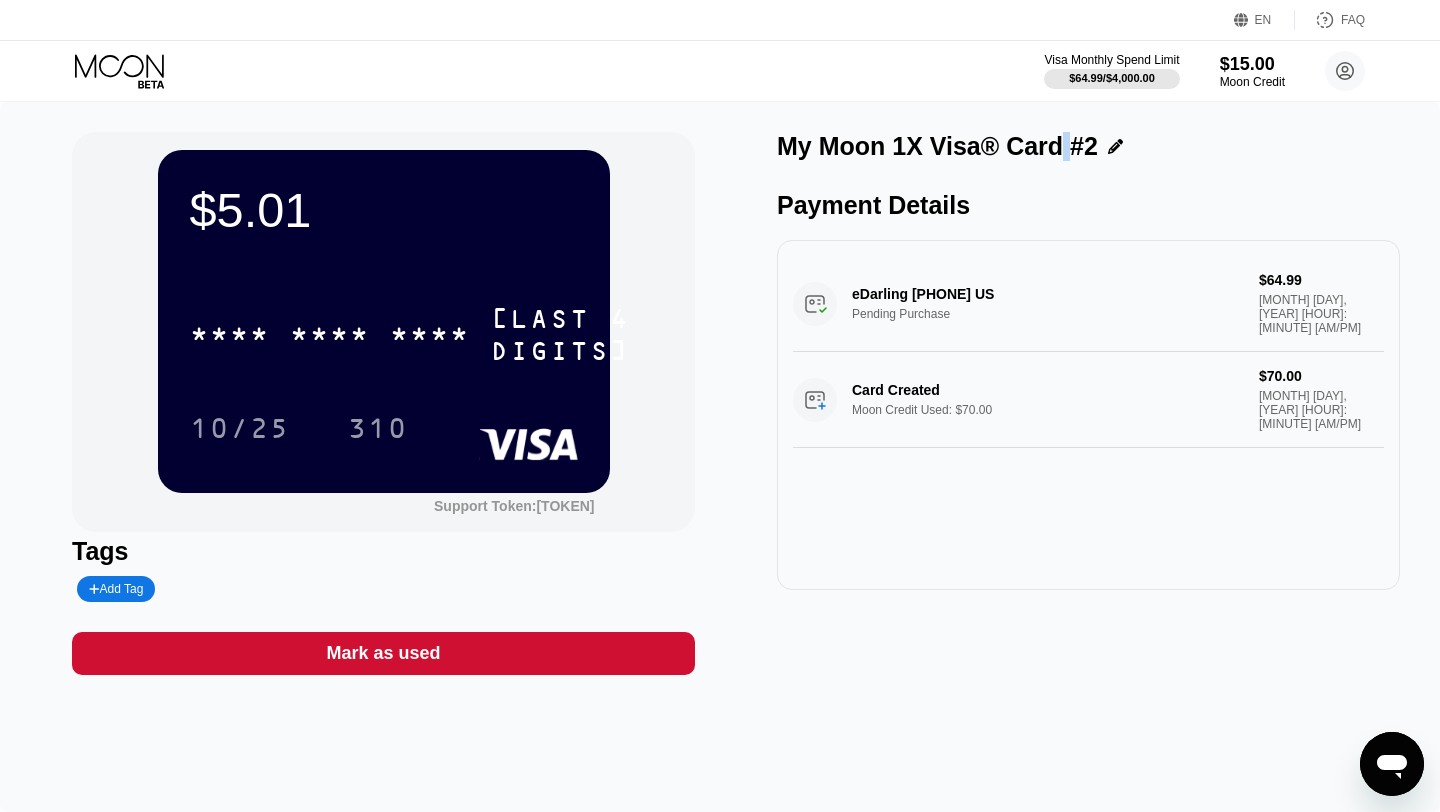 click on "My Moon 1X Visa® Card #2" at bounding box center [937, 146] 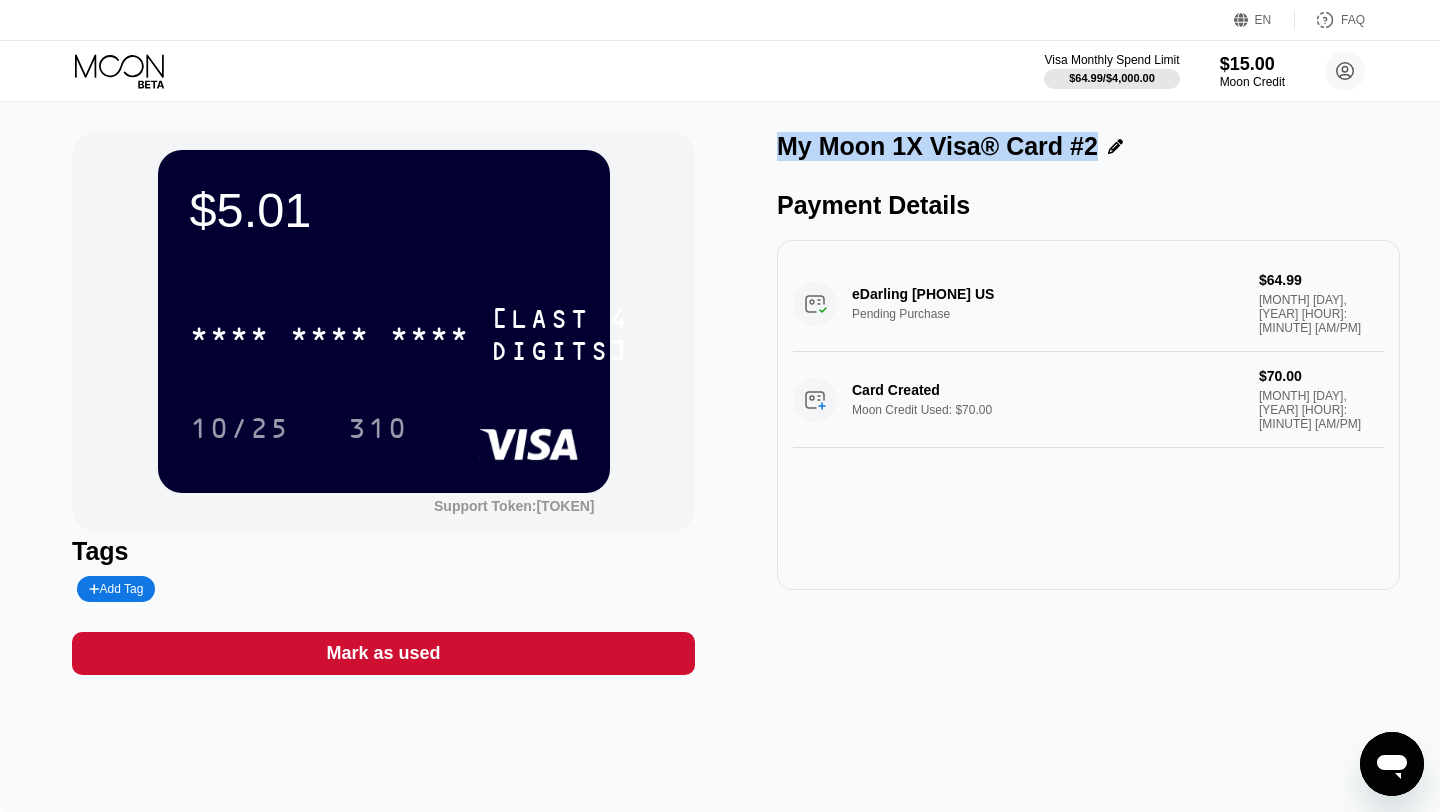 click on "My Moon 1X Visa® Card #2" at bounding box center [937, 146] 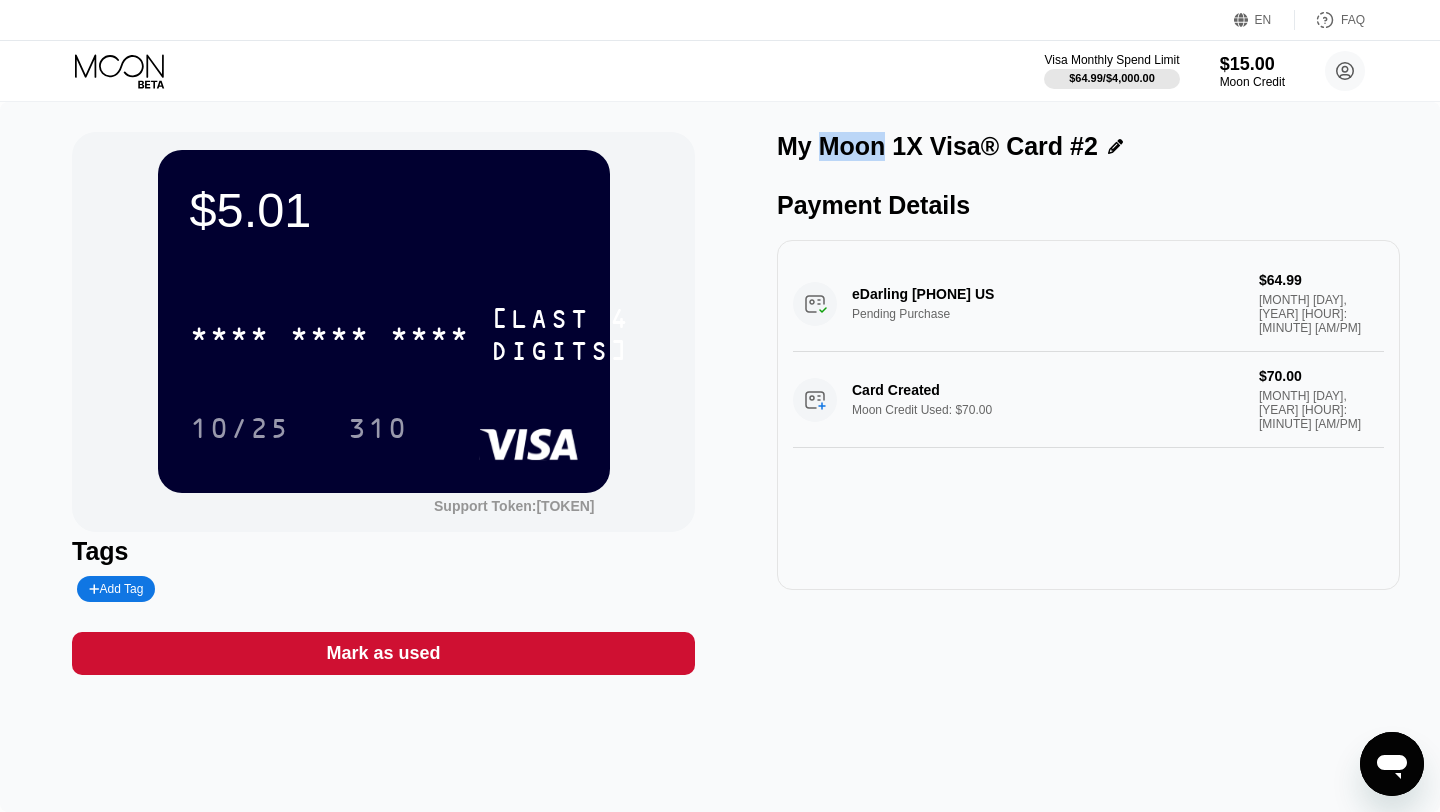 click on "My Moon 1X Visa® Card #2" at bounding box center [937, 146] 